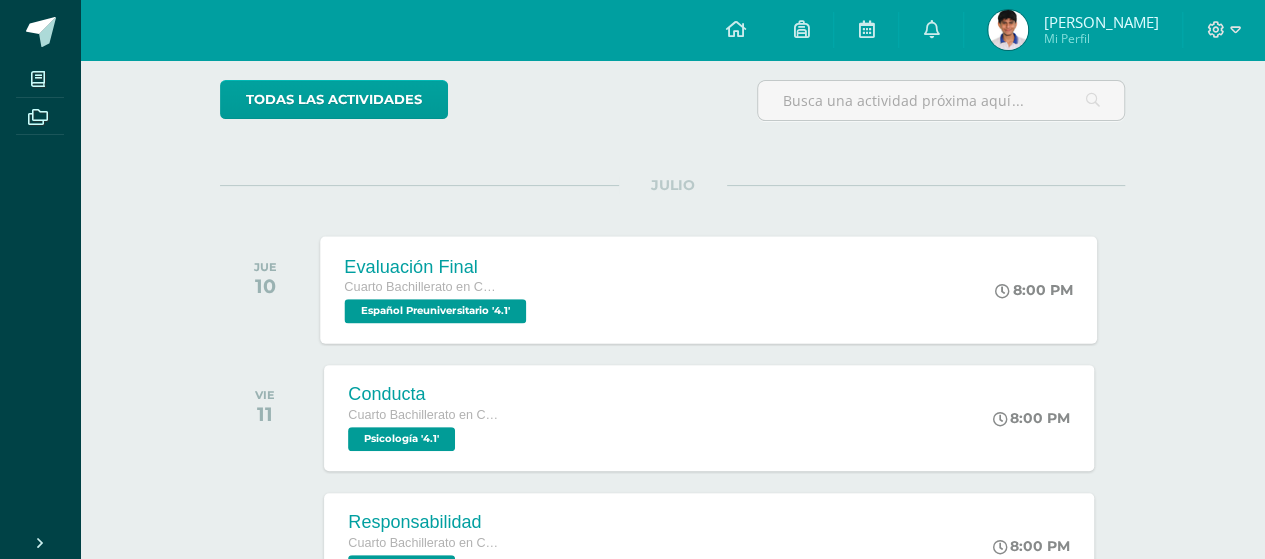 scroll, scrollTop: 200, scrollLeft: 0, axis: vertical 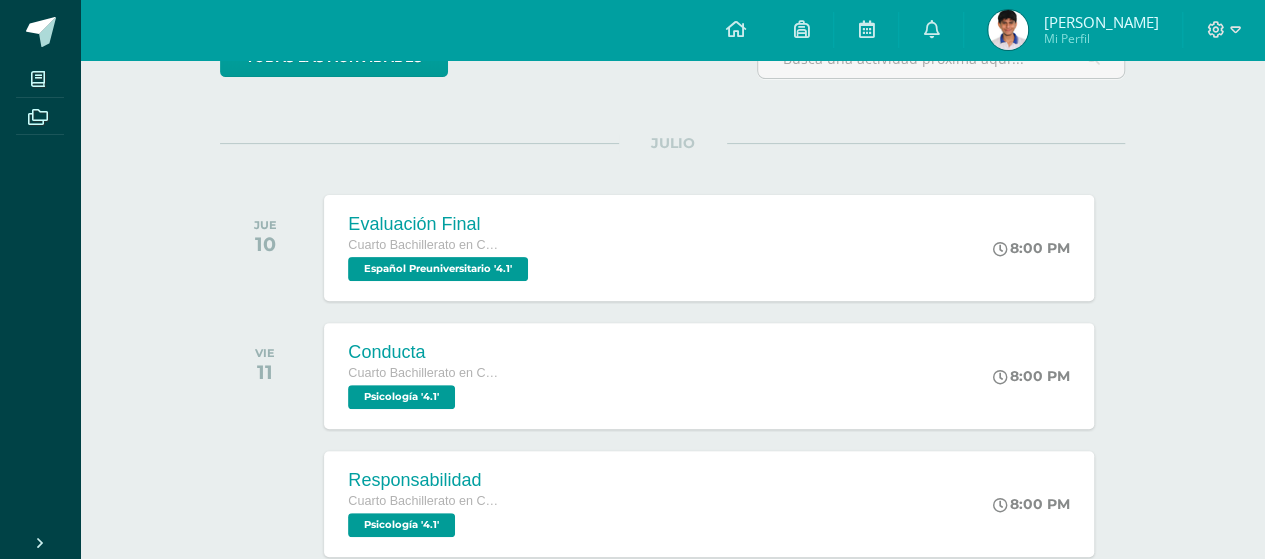 click on "Mi Perfil" at bounding box center [1100, 38] 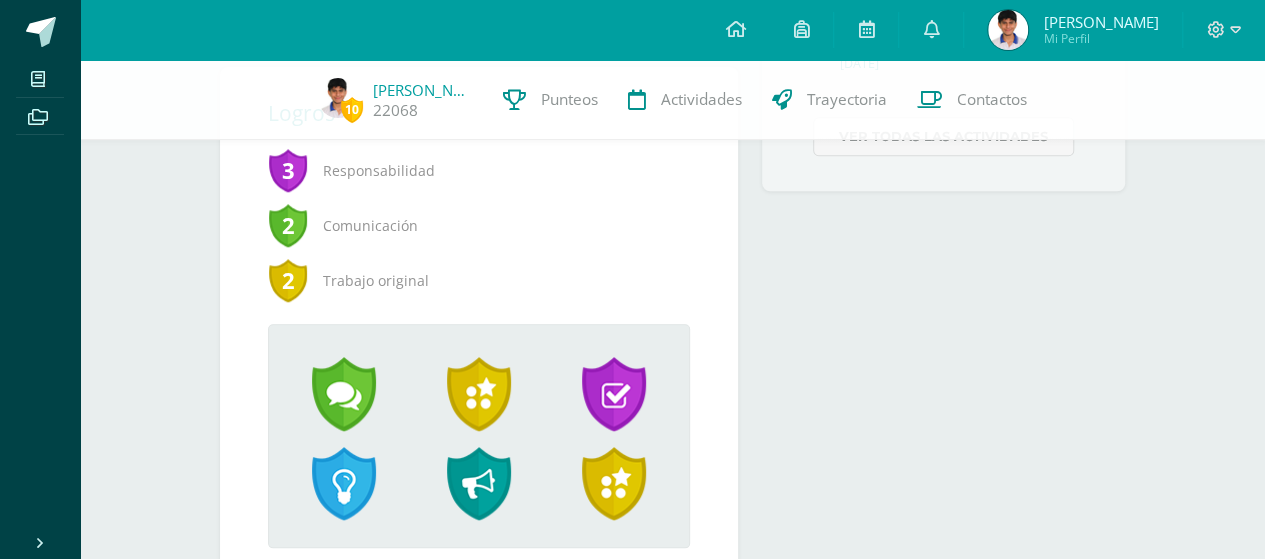 scroll, scrollTop: 500, scrollLeft: 0, axis: vertical 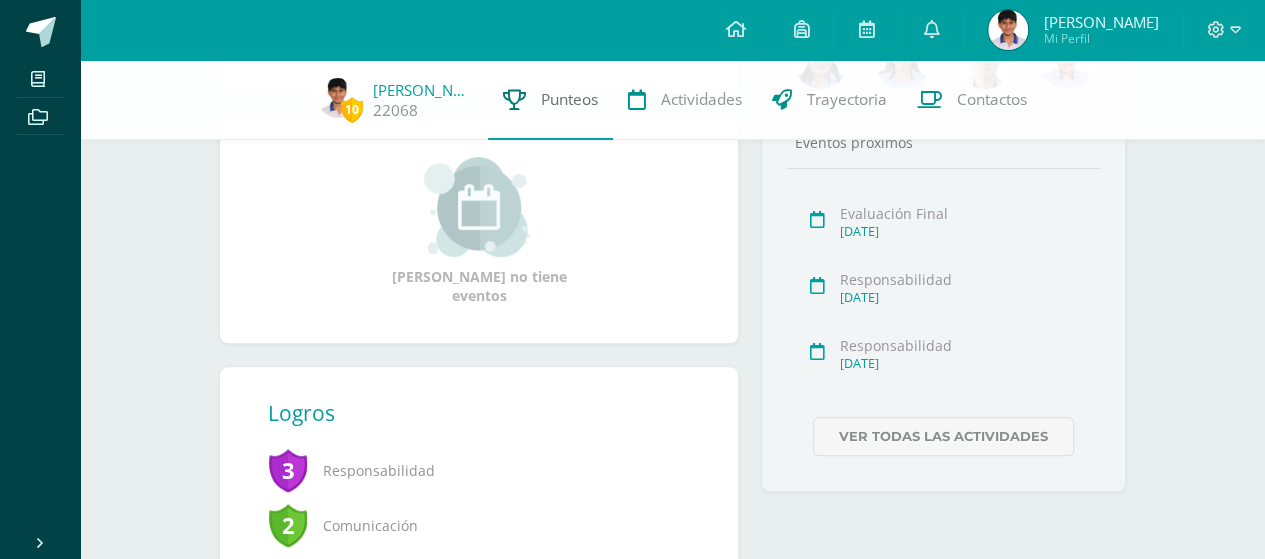 click on "Punteos" at bounding box center (569, 99) 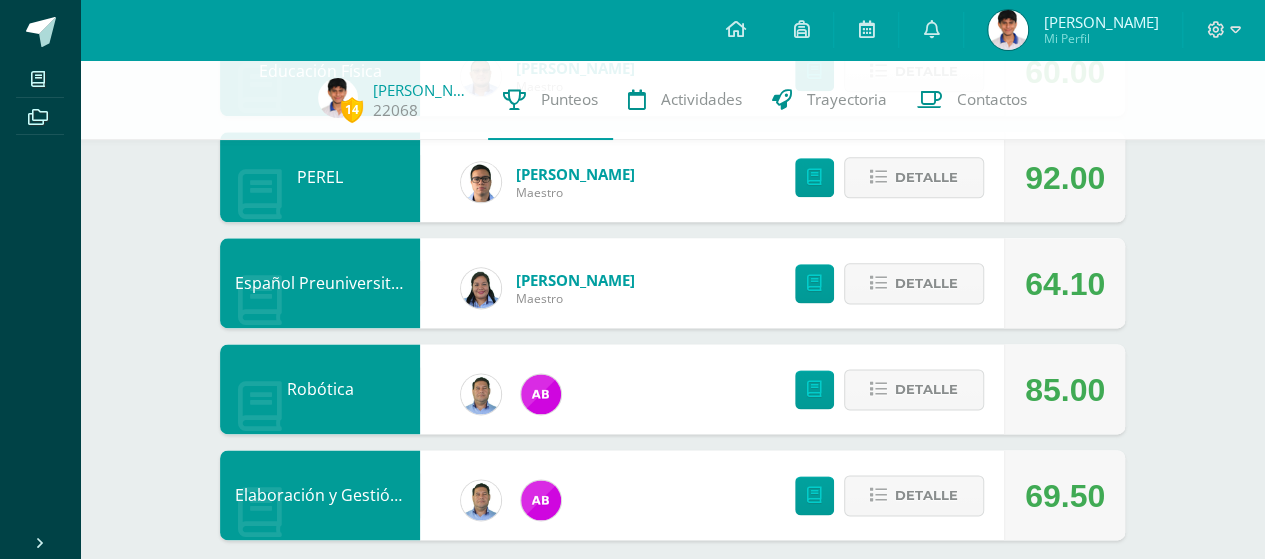 scroll, scrollTop: 1158, scrollLeft: 0, axis: vertical 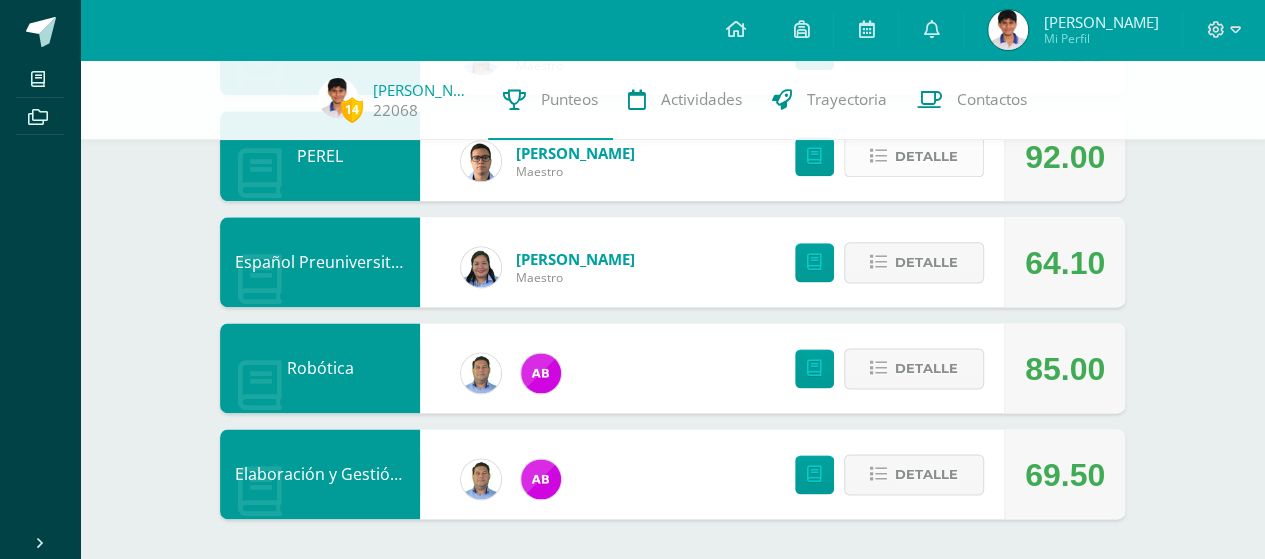 click on "Detalle" at bounding box center [926, 156] 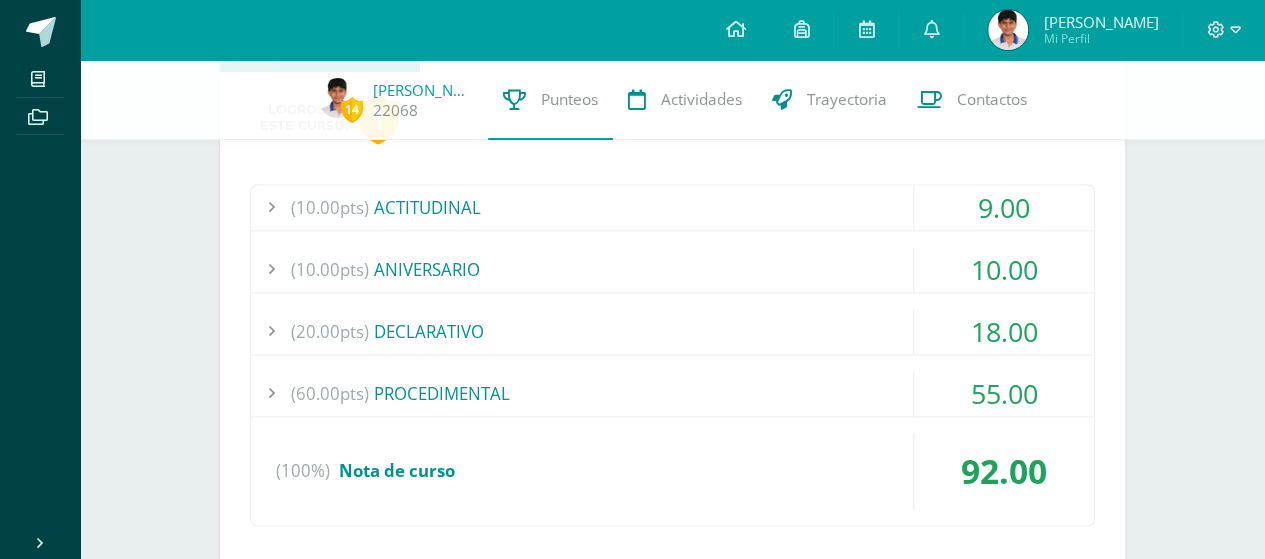 scroll, scrollTop: 1258, scrollLeft: 0, axis: vertical 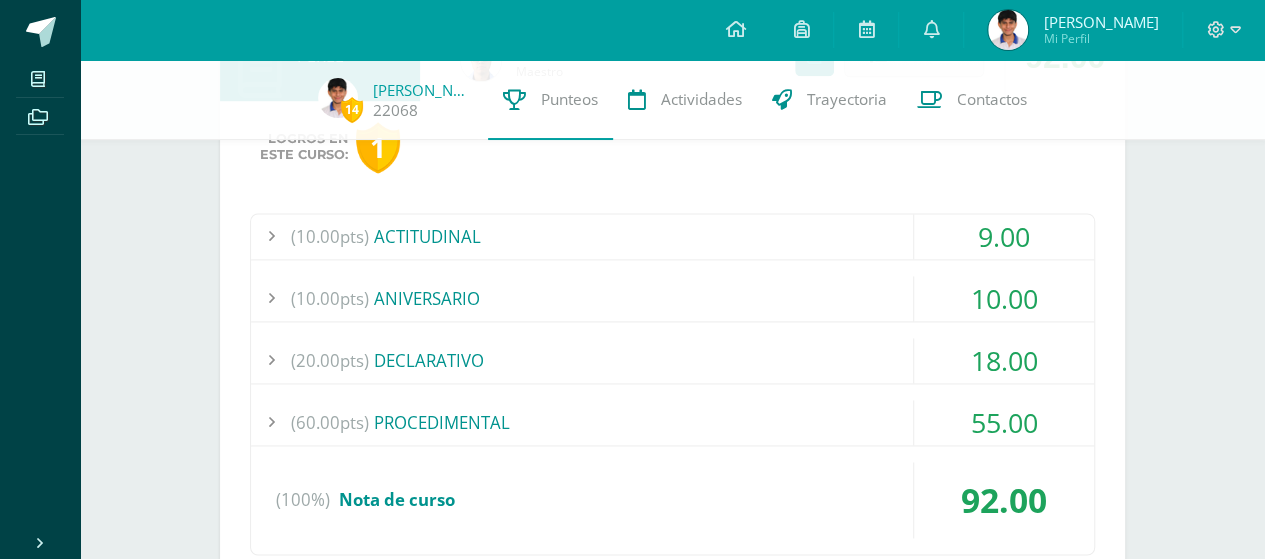 click on "(60.00pts)
PROCEDIMENTAL" at bounding box center (672, 422) 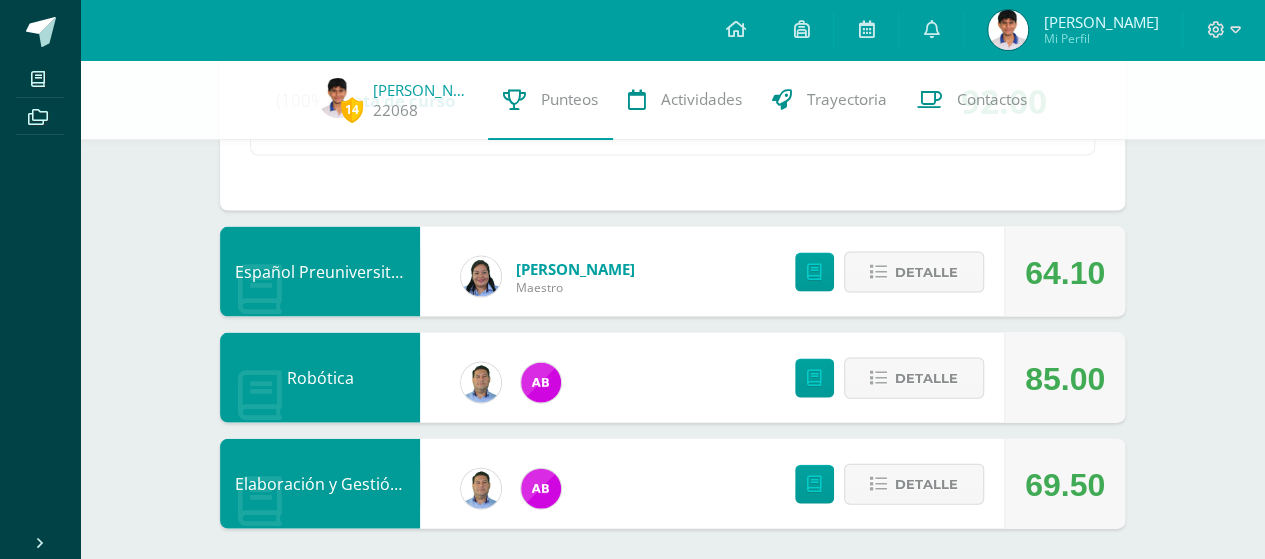 scroll, scrollTop: 1992, scrollLeft: 0, axis: vertical 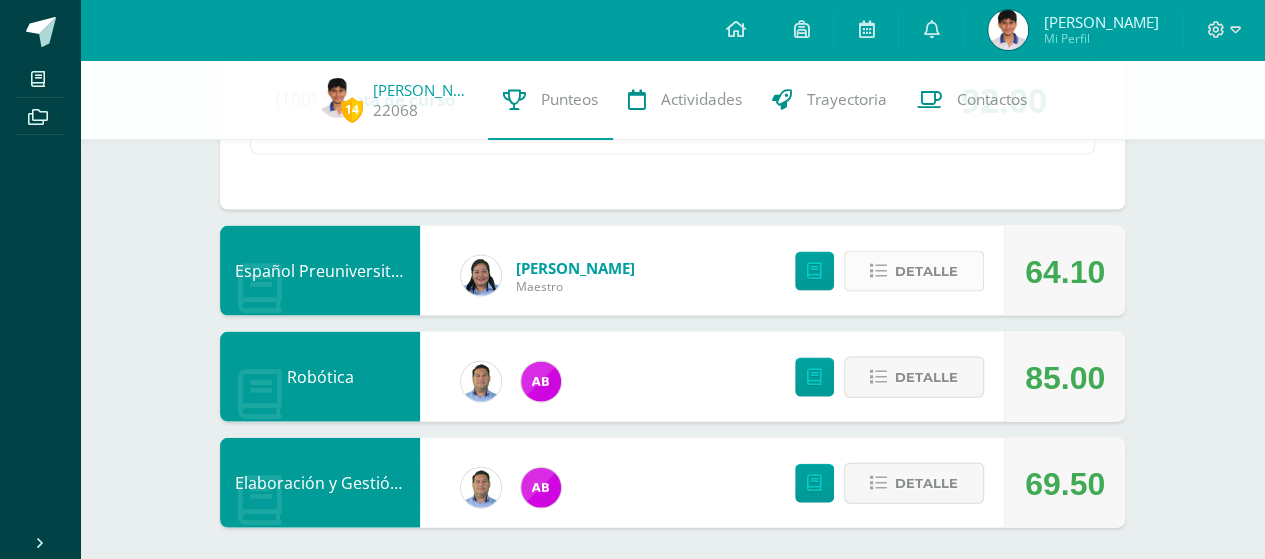click on "Detalle" at bounding box center [926, 271] 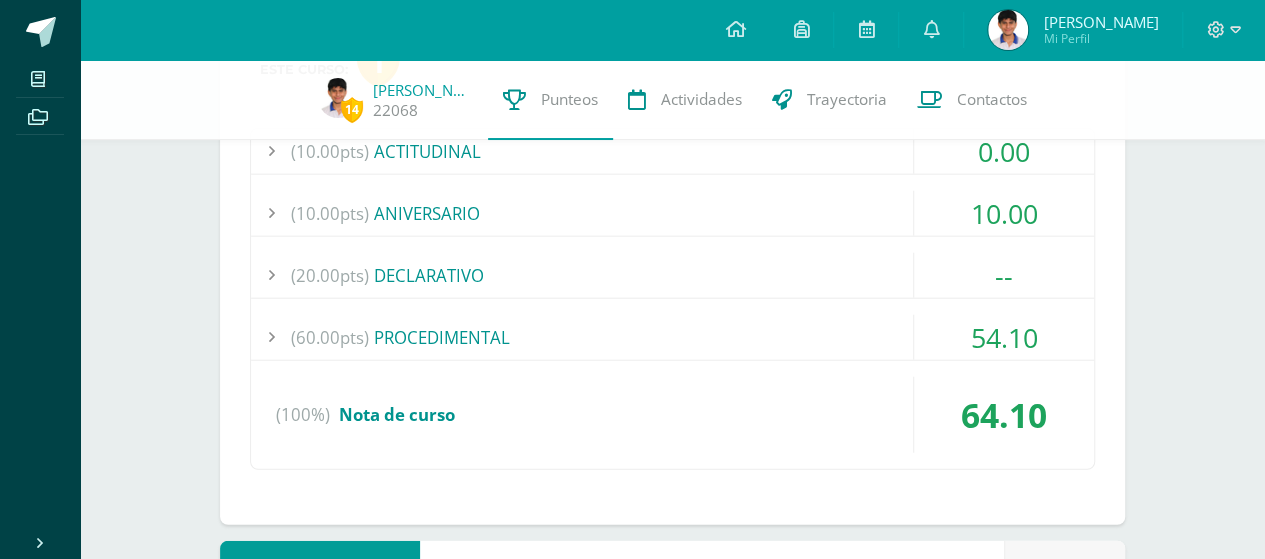 scroll, scrollTop: 2498, scrollLeft: 0, axis: vertical 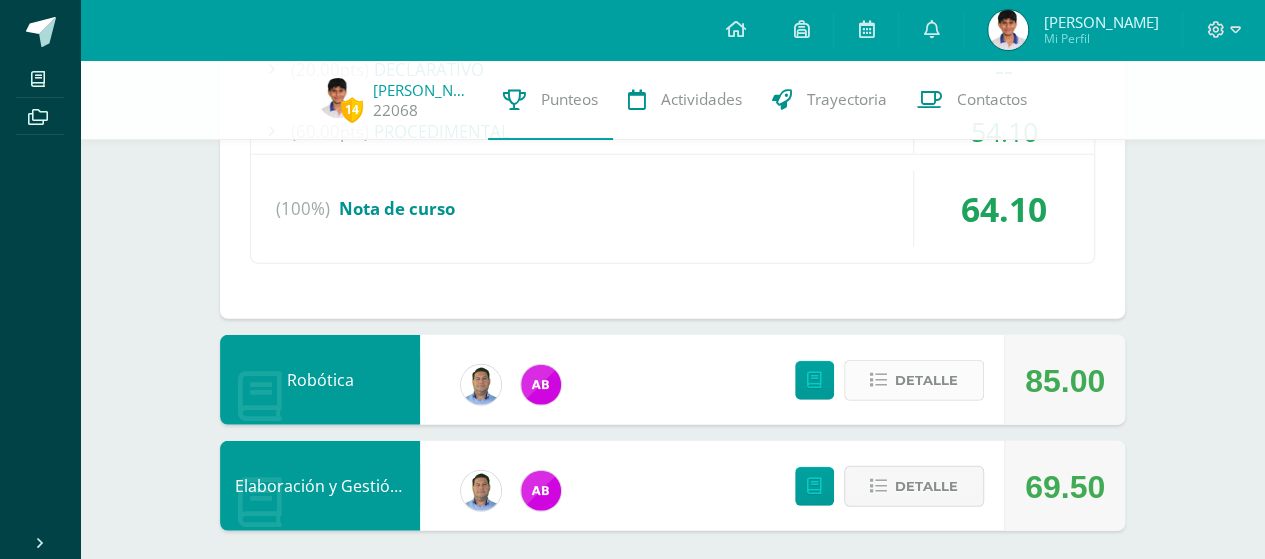 click on "Detalle" at bounding box center (926, 380) 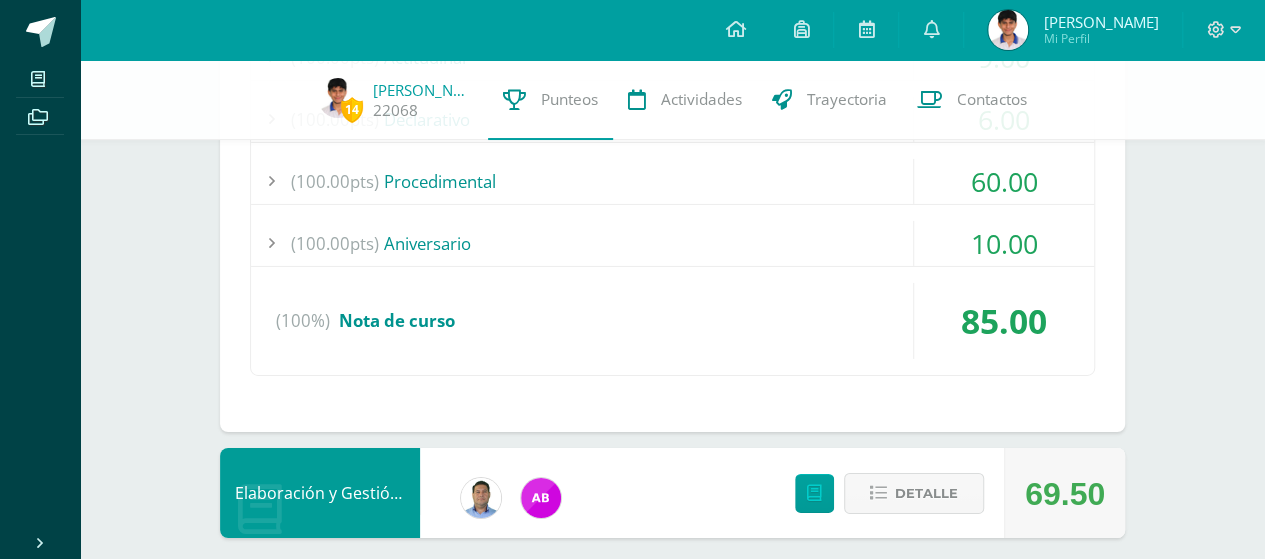 scroll, scrollTop: 3251, scrollLeft: 0, axis: vertical 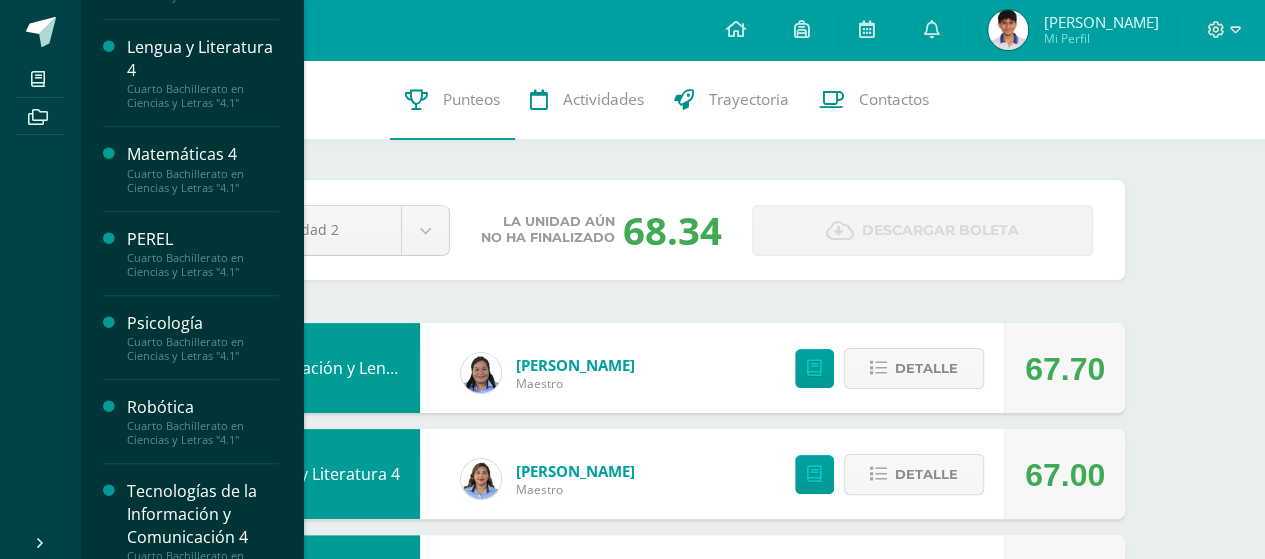 click on "Psicología" at bounding box center (203, 323) 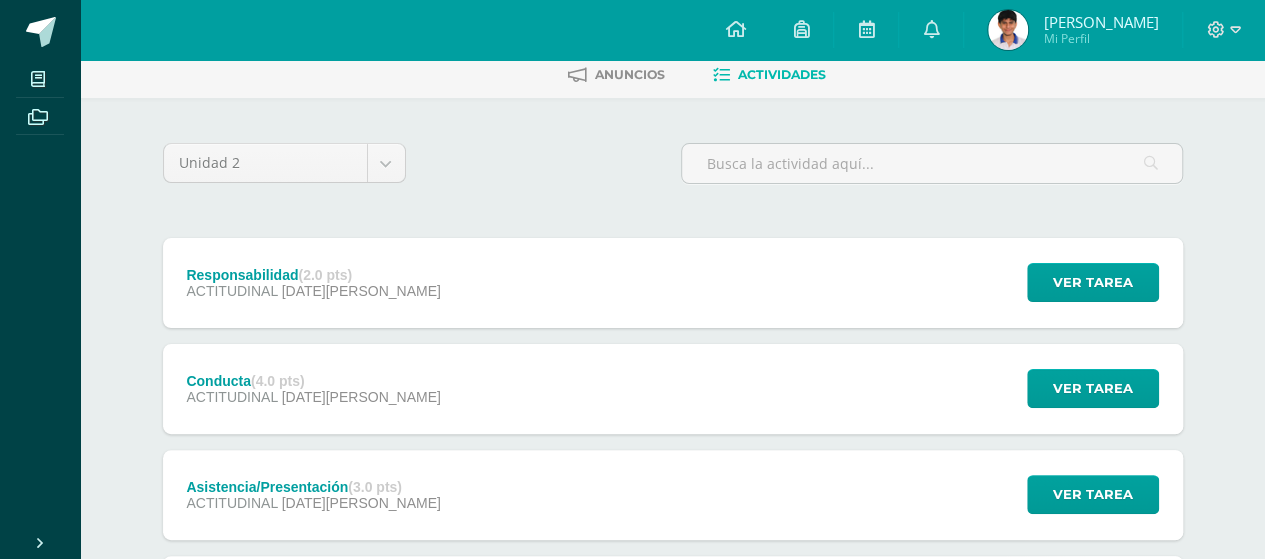 scroll, scrollTop: 300, scrollLeft: 0, axis: vertical 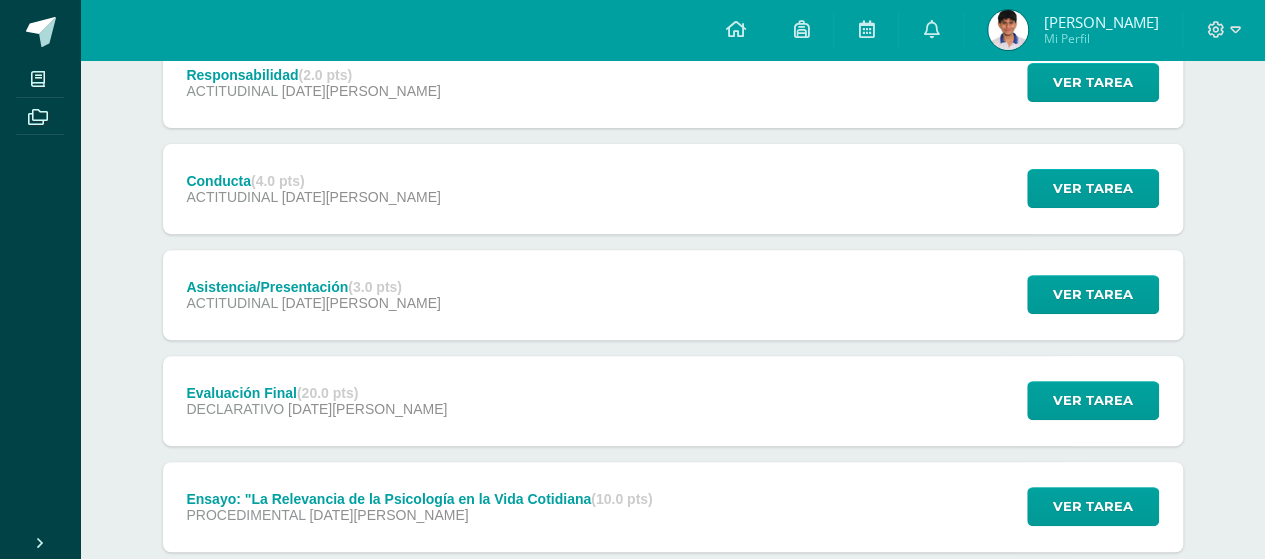 click on "Evaluación Final  (20.0 pts)
DECLARATIVO
07 de Julio
Ver tarea
Evaluación Final
Psicología
Cargando contenido" at bounding box center [673, 401] 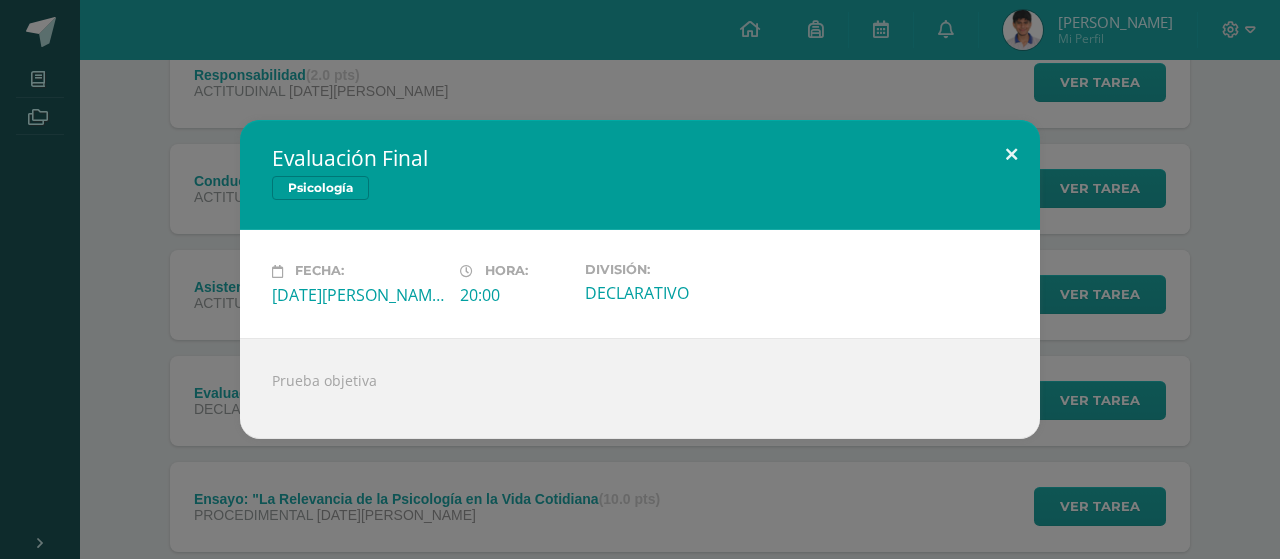 click at bounding box center [1011, 154] 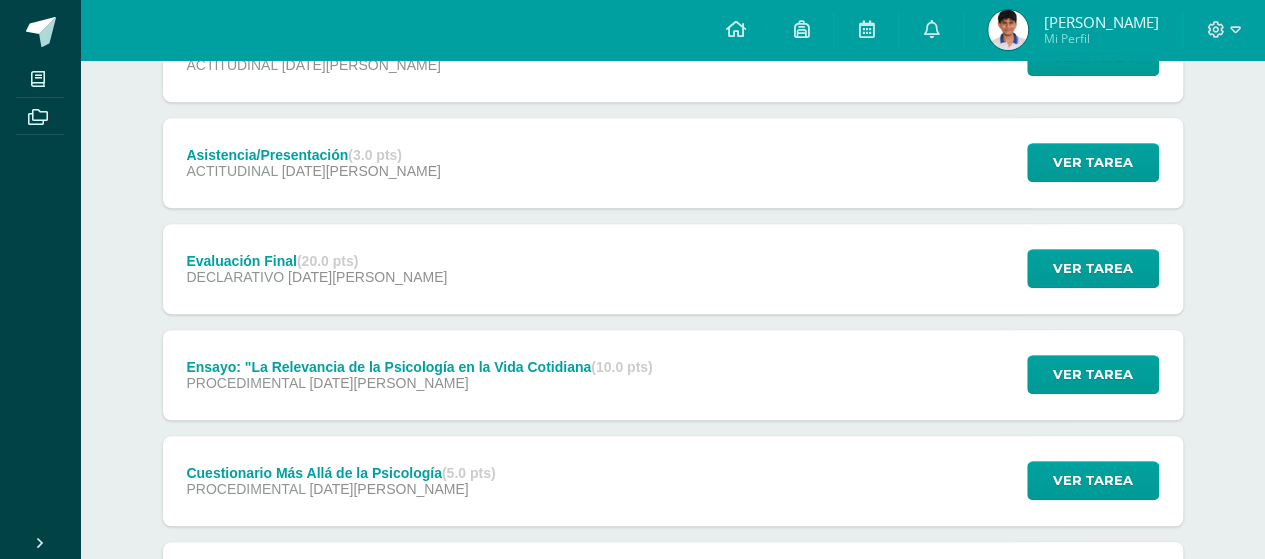 scroll, scrollTop: 500, scrollLeft: 0, axis: vertical 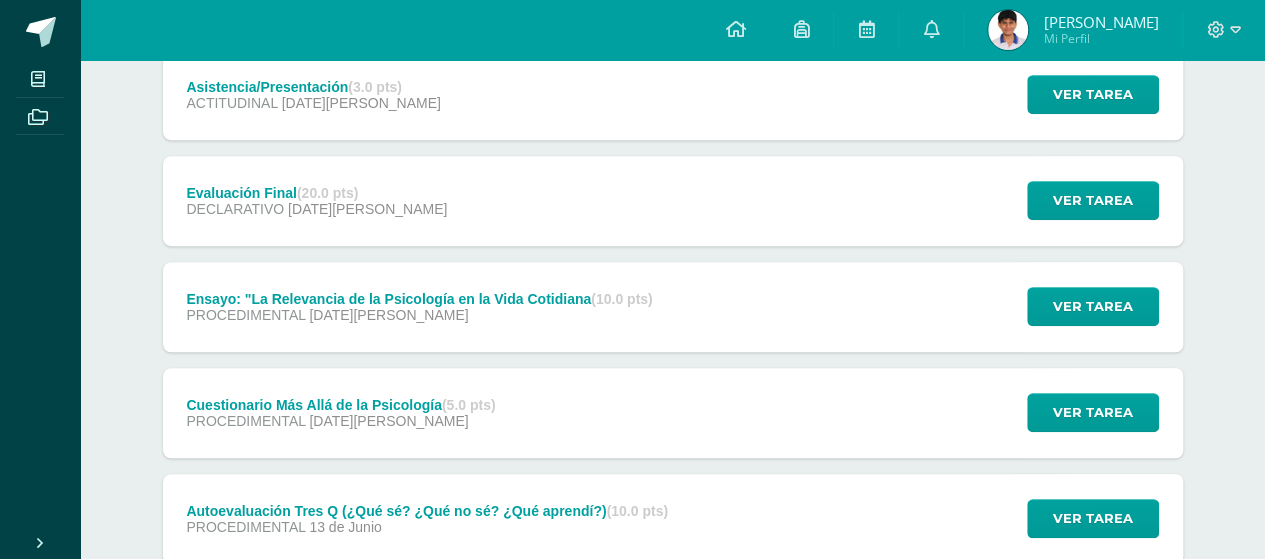click on "PROCEDIMENTAL
20 de Junio" at bounding box center (419, 315) 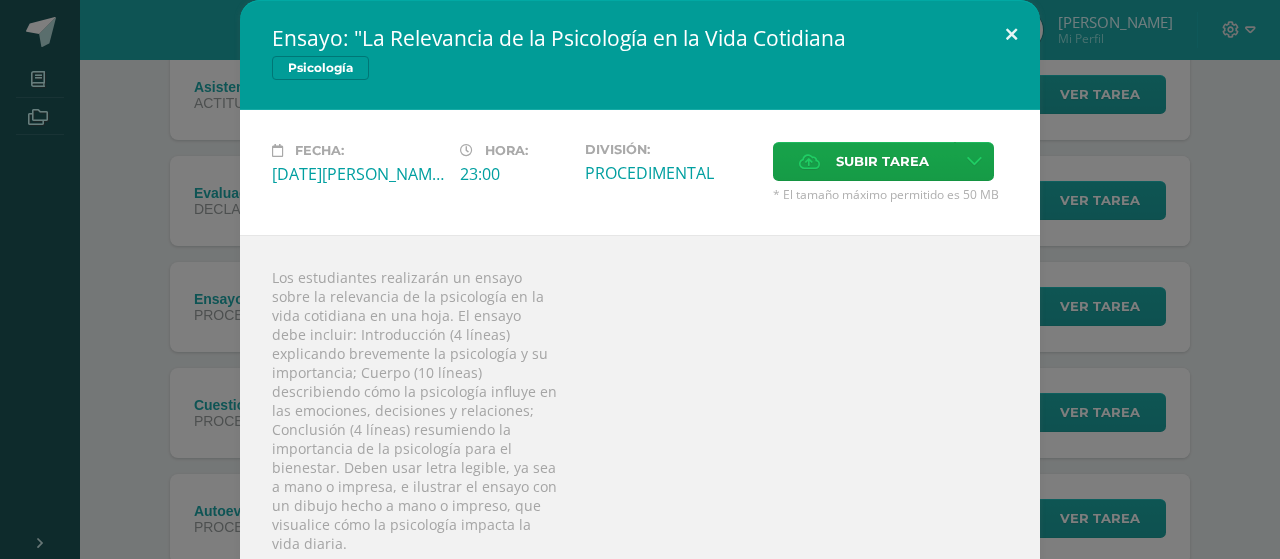 click at bounding box center (1011, 34) 